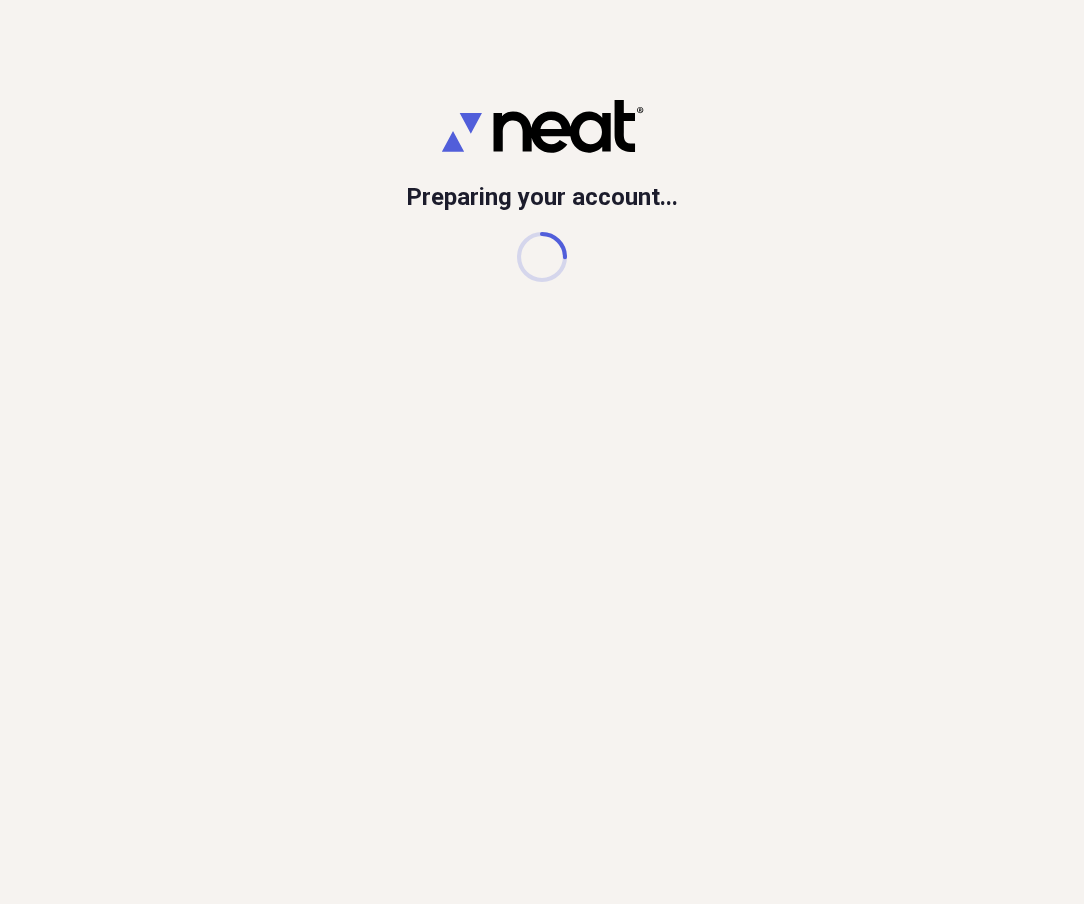 scroll, scrollTop: 0, scrollLeft: 0, axis: both 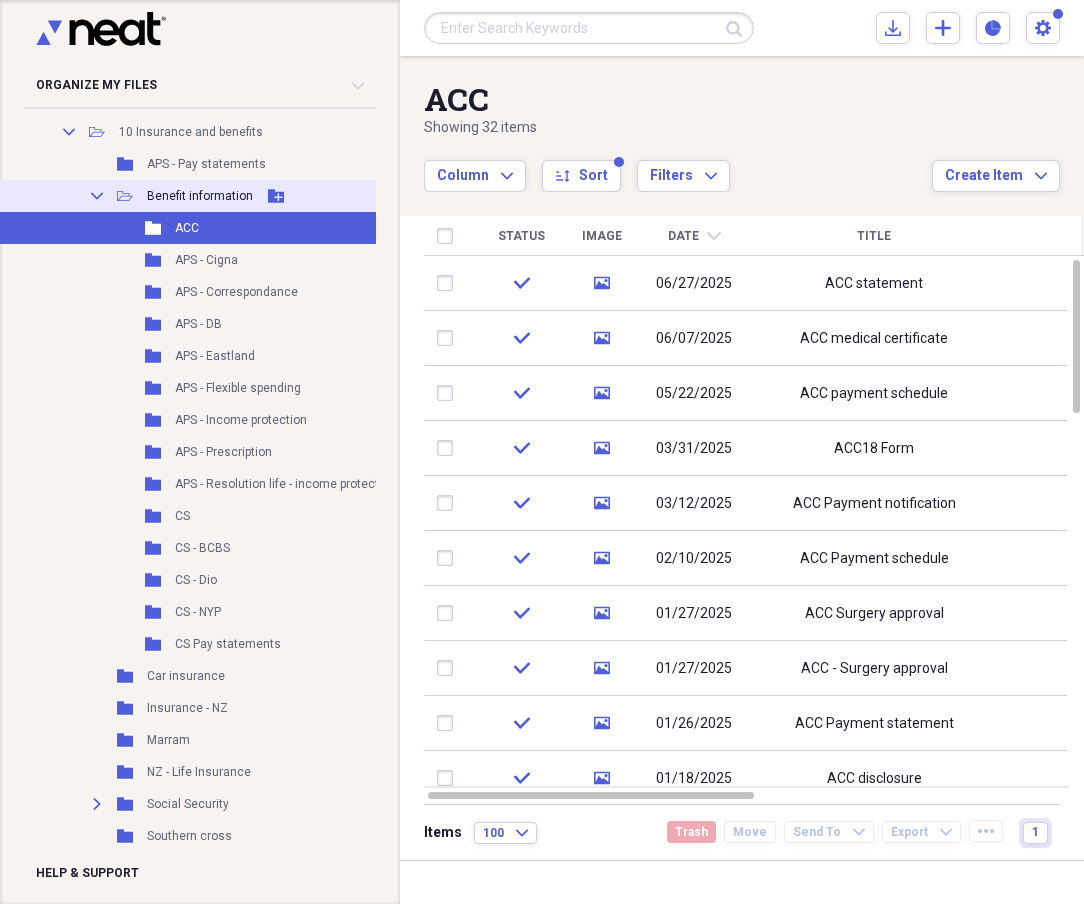 click on "Collapse" 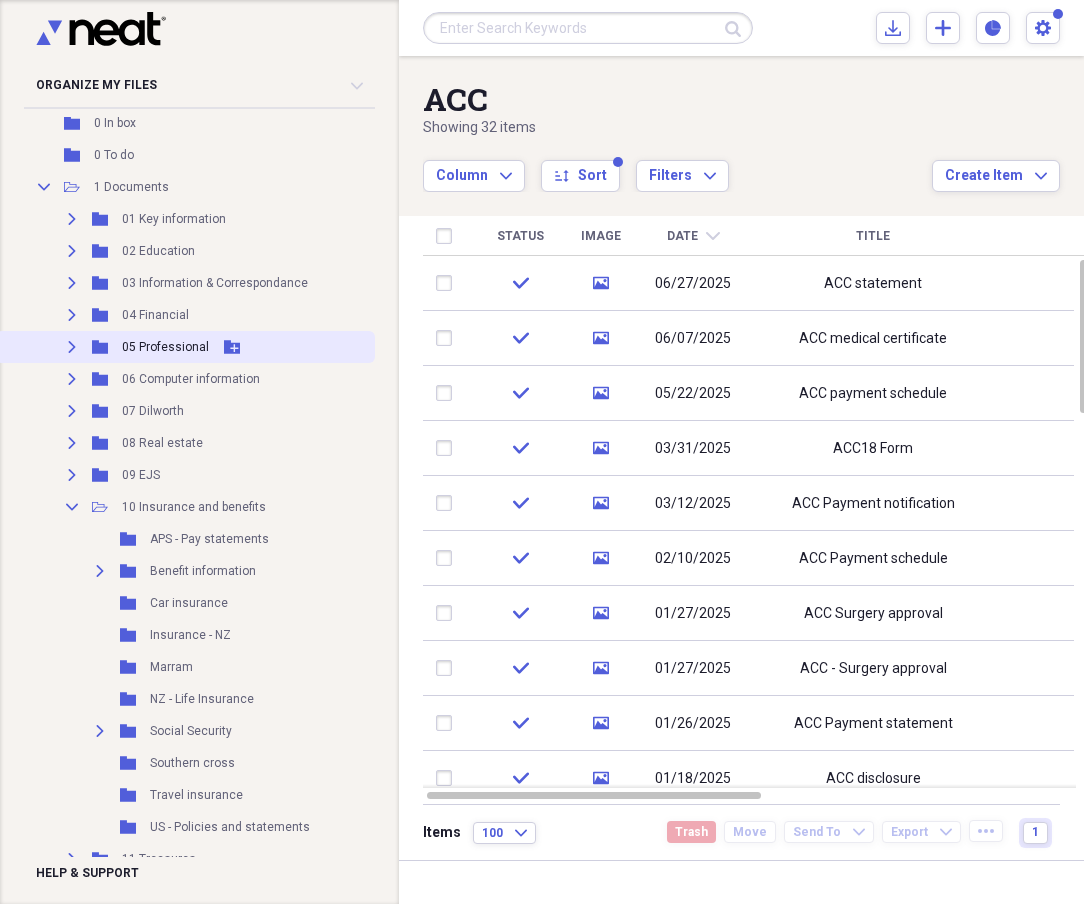 scroll, scrollTop: 169, scrollLeft: 0, axis: vertical 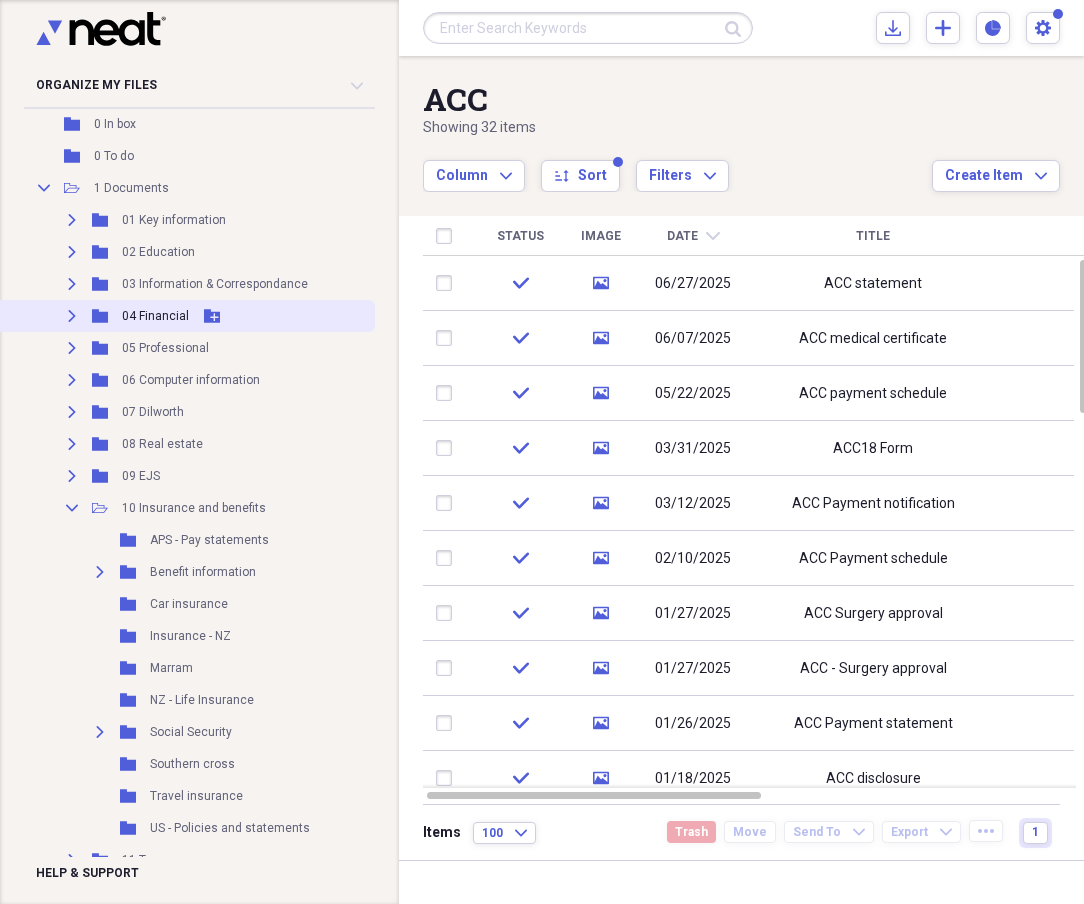click on "Expand" 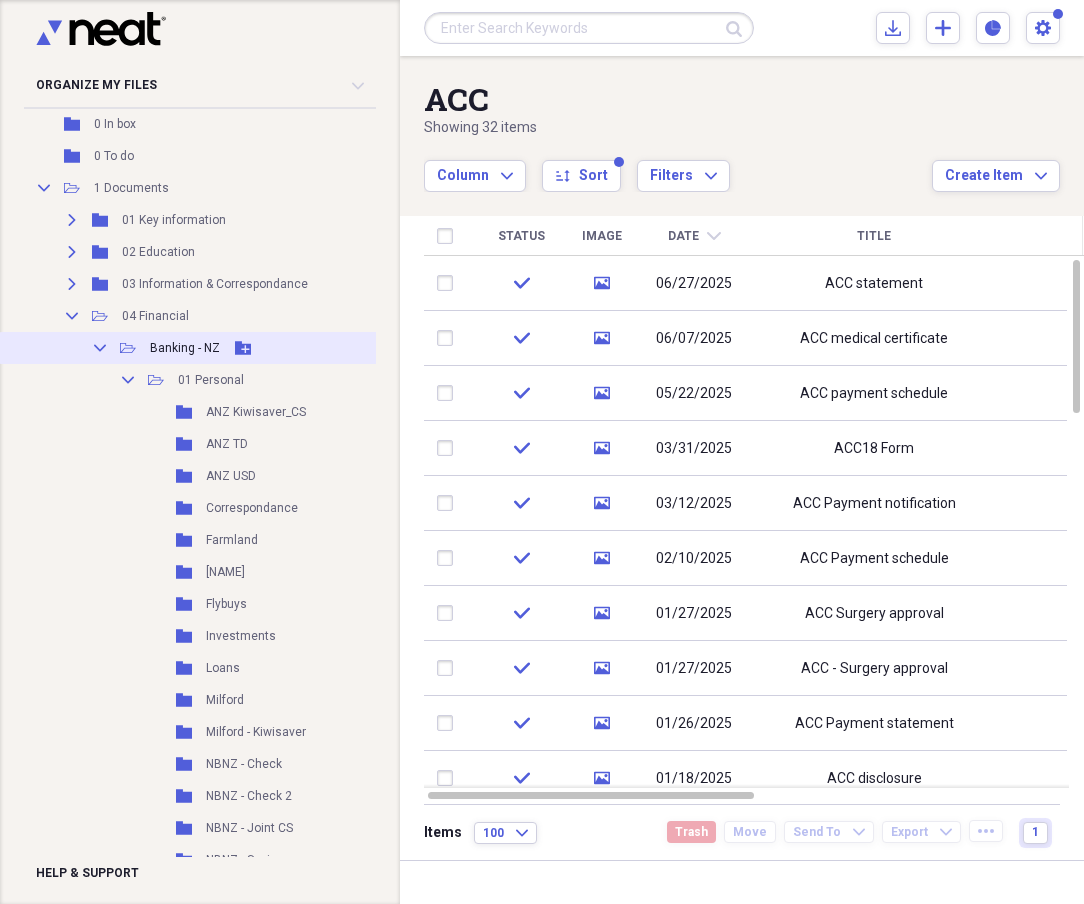 click on "Collapse" 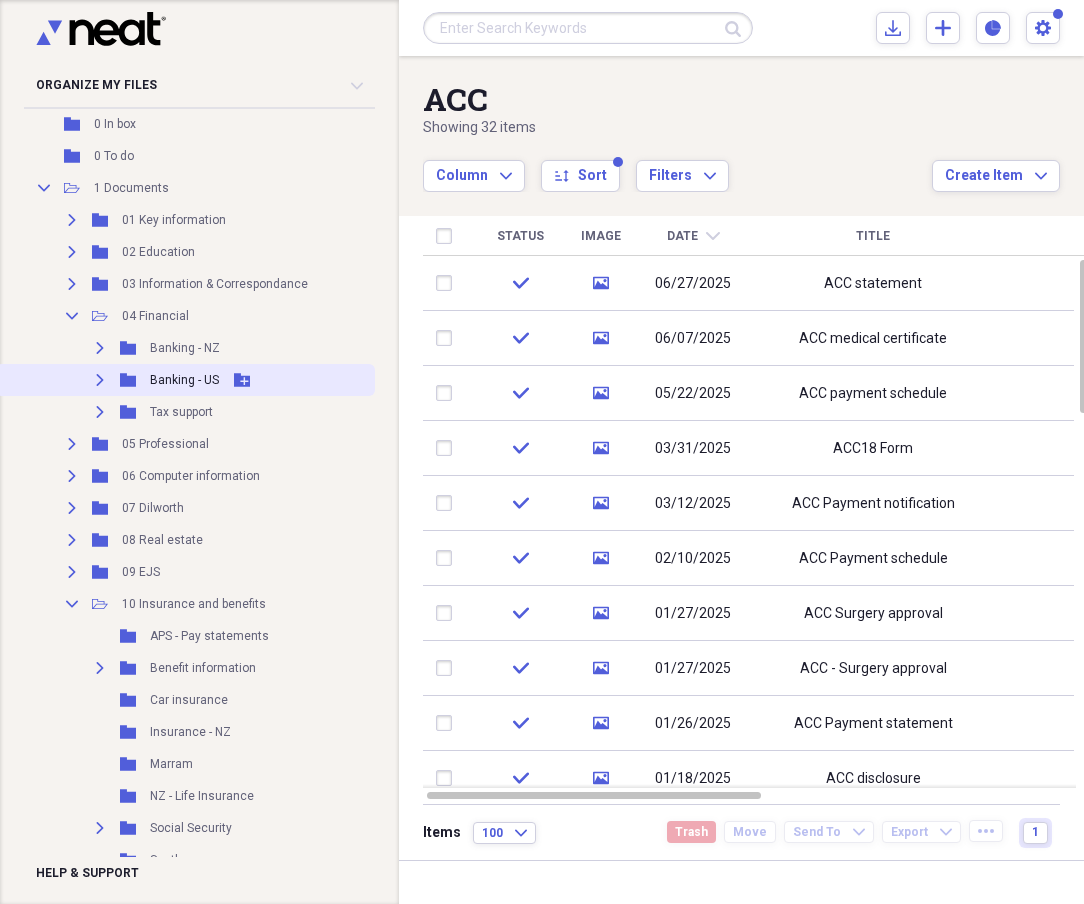 click on "Expand" 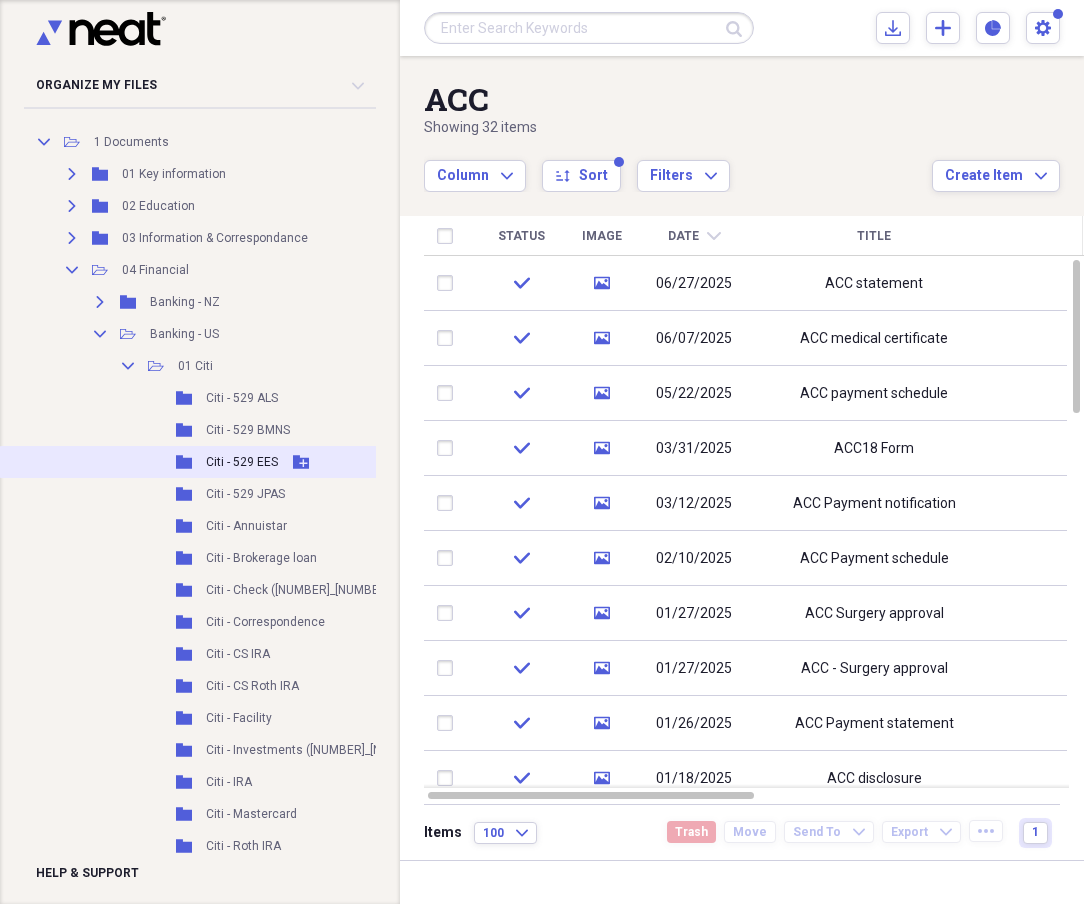 scroll, scrollTop: 224, scrollLeft: 0, axis: vertical 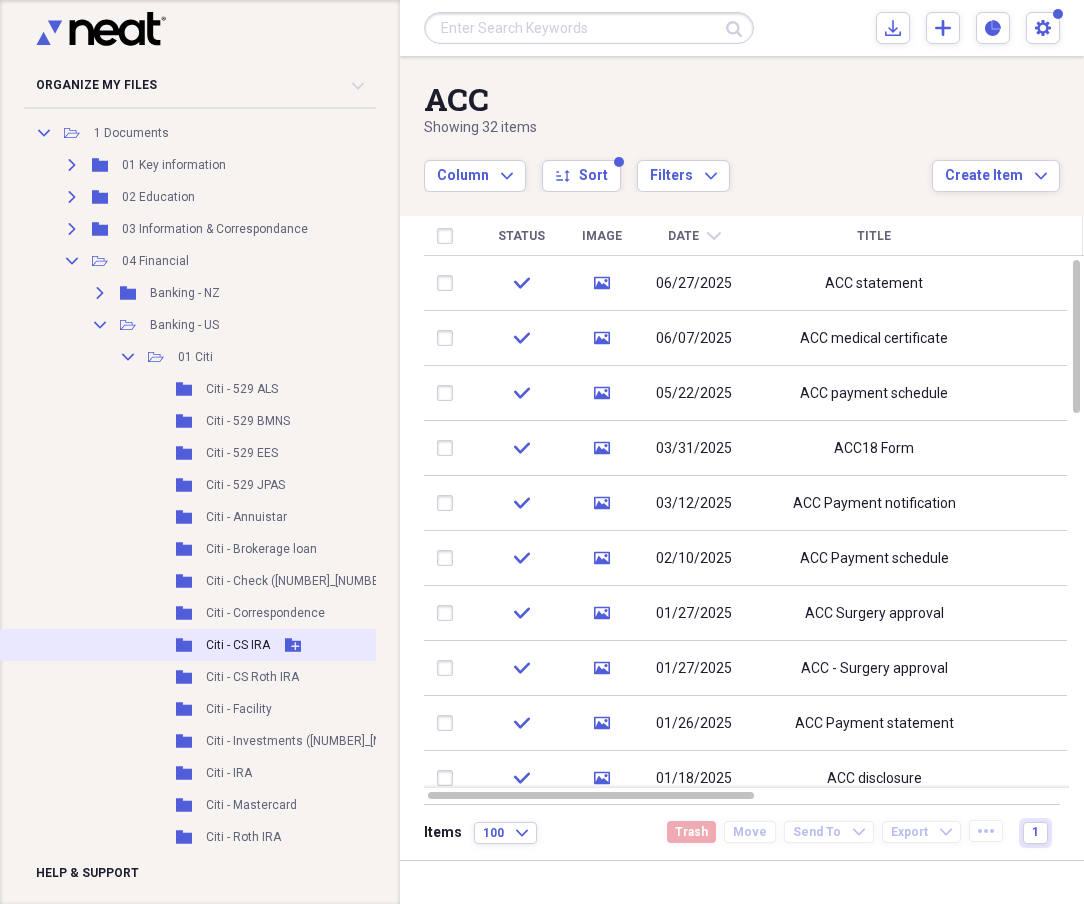 click on "Citi - CS IRA" at bounding box center (238, 645) 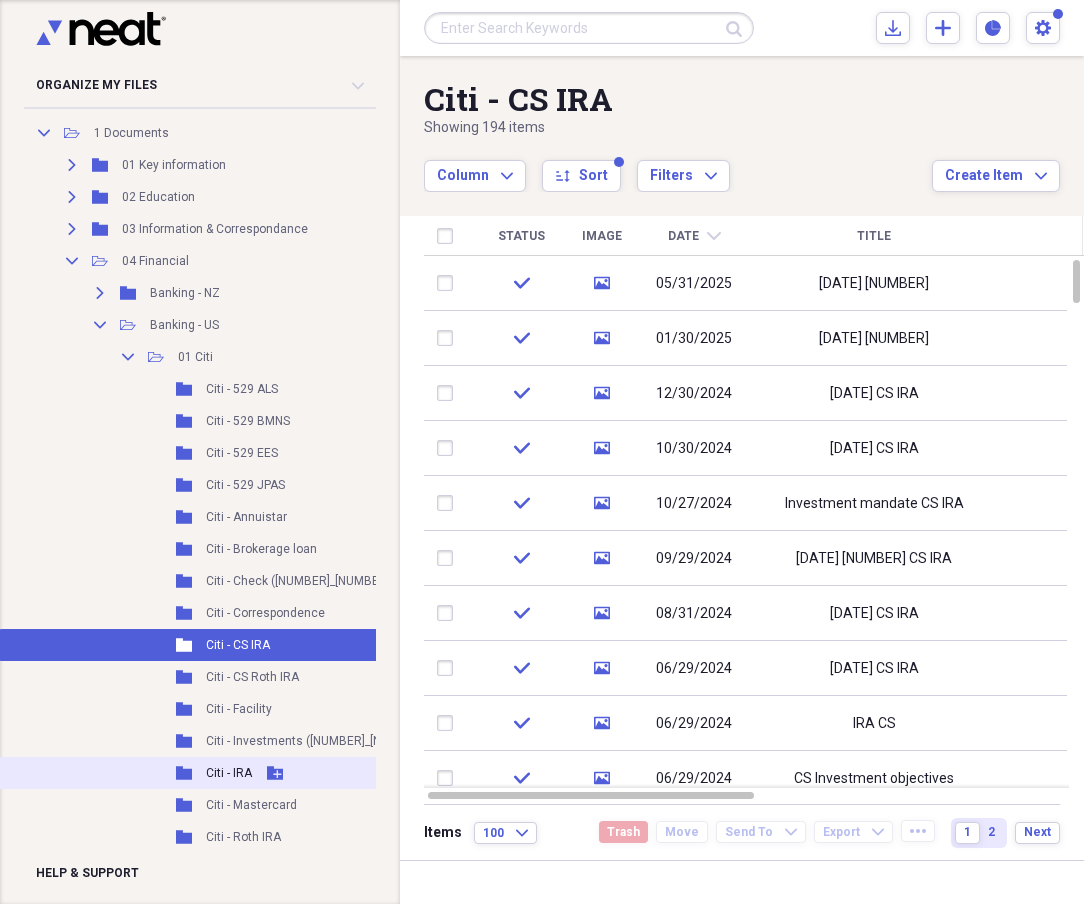 click on "Citi - IRA" at bounding box center (229, 773) 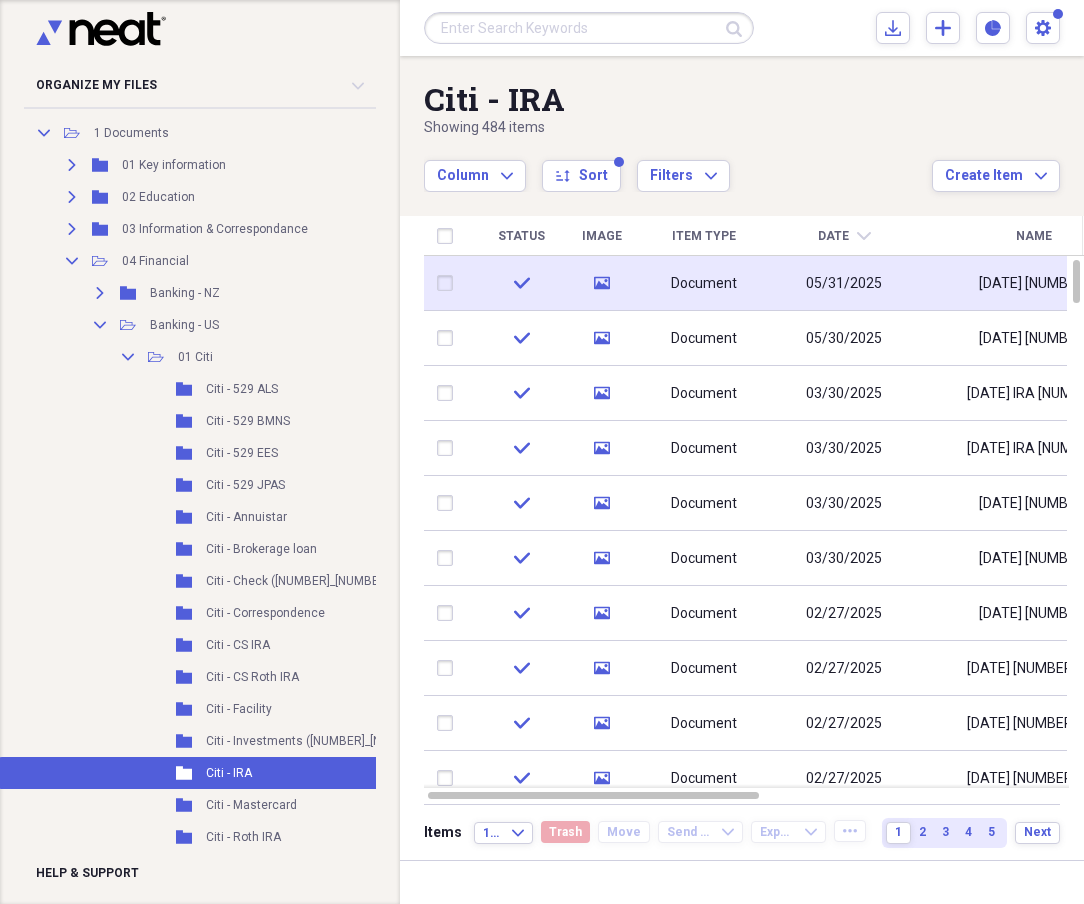 click on "05/31/2025" at bounding box center [844, 284] 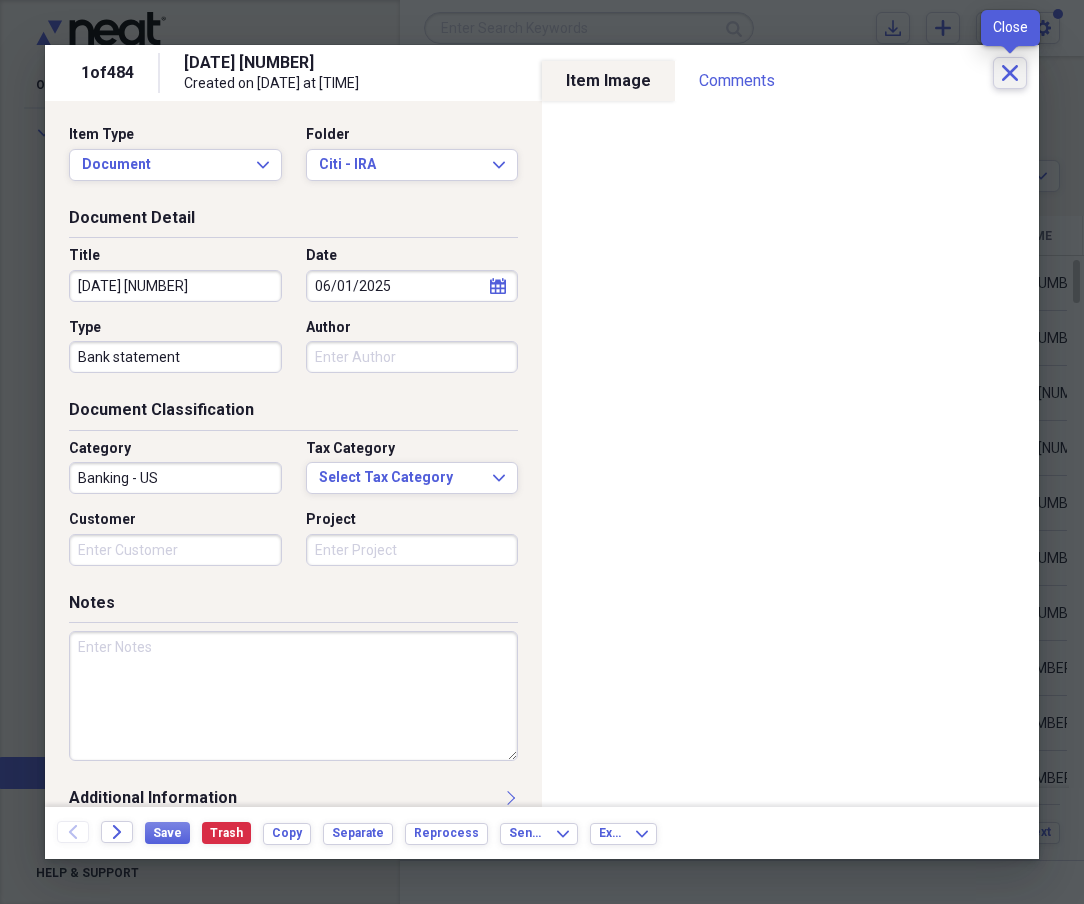 click on "Close" 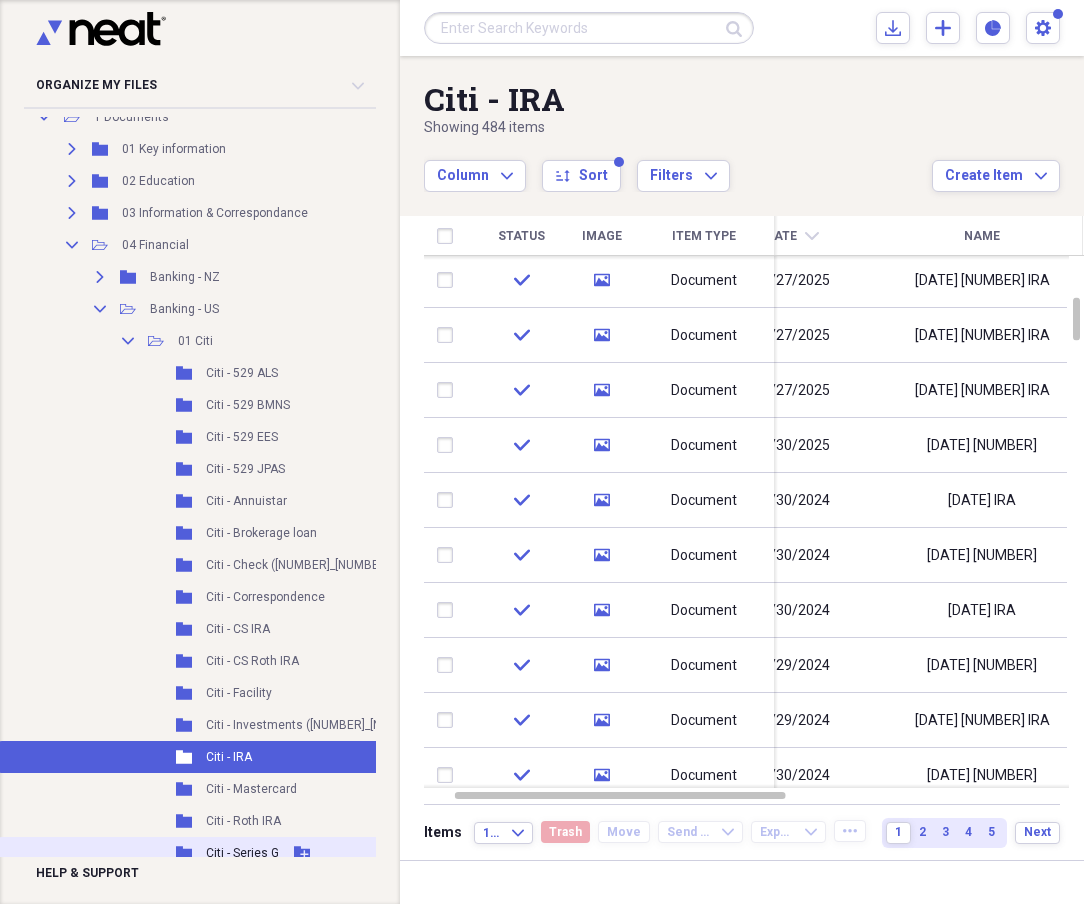 scroll, scrollTop: 149, scrollLeft: 0, axis: vertical 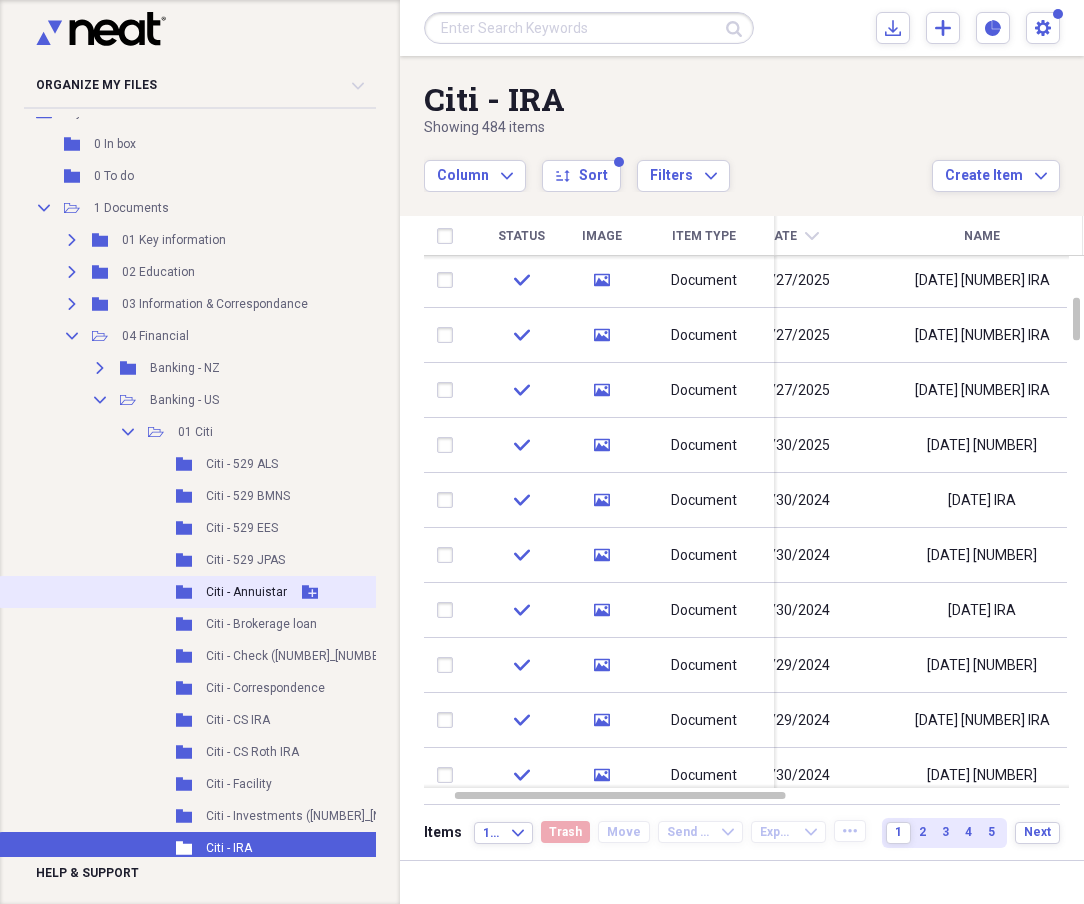 click on "Citi - Annuistar" at bounding box center [246, 592] 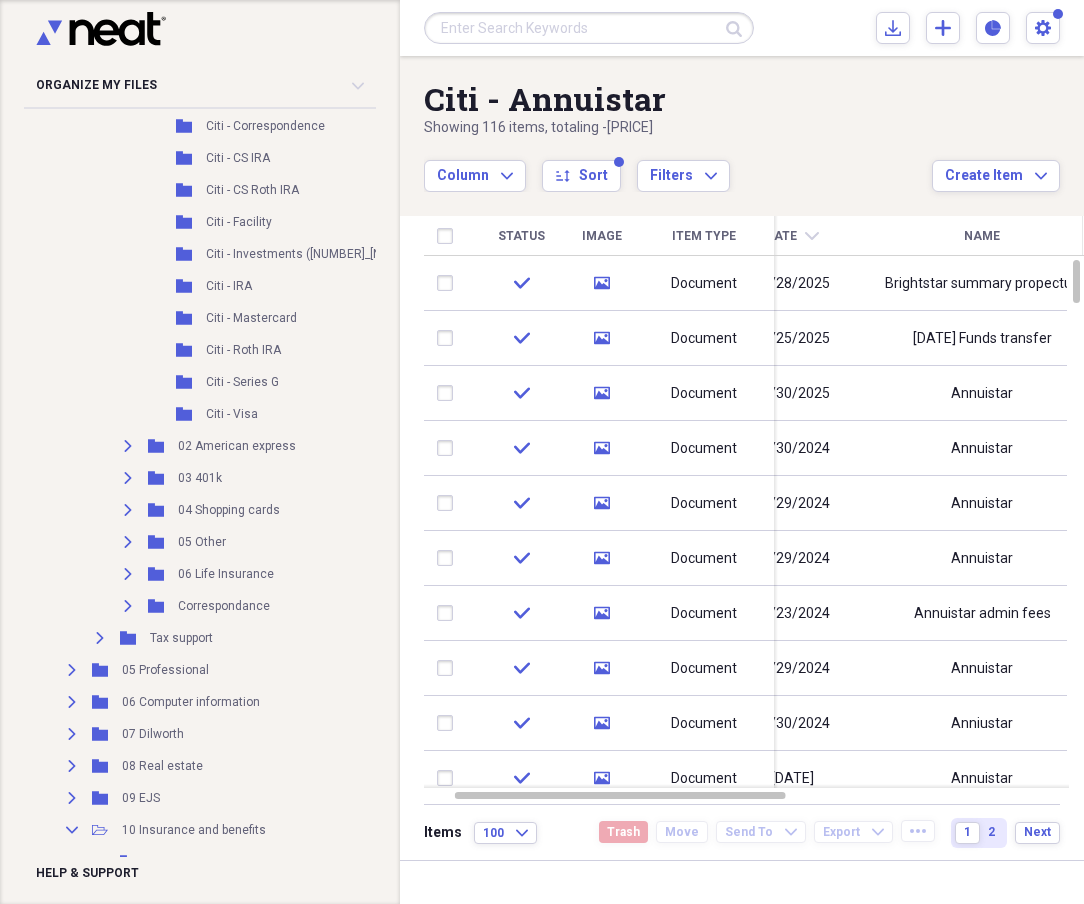 scroll, scrollTop: 721, scrollLeft: 0, axis: vertical 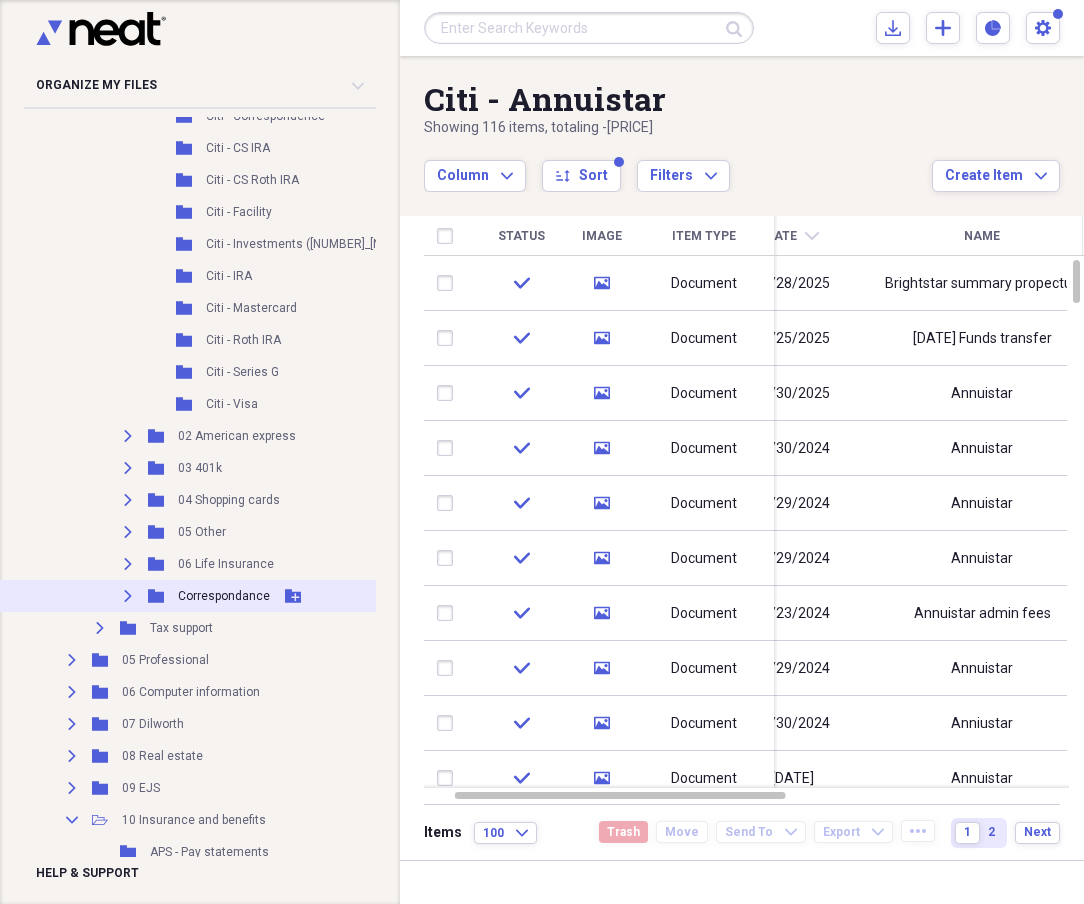 click 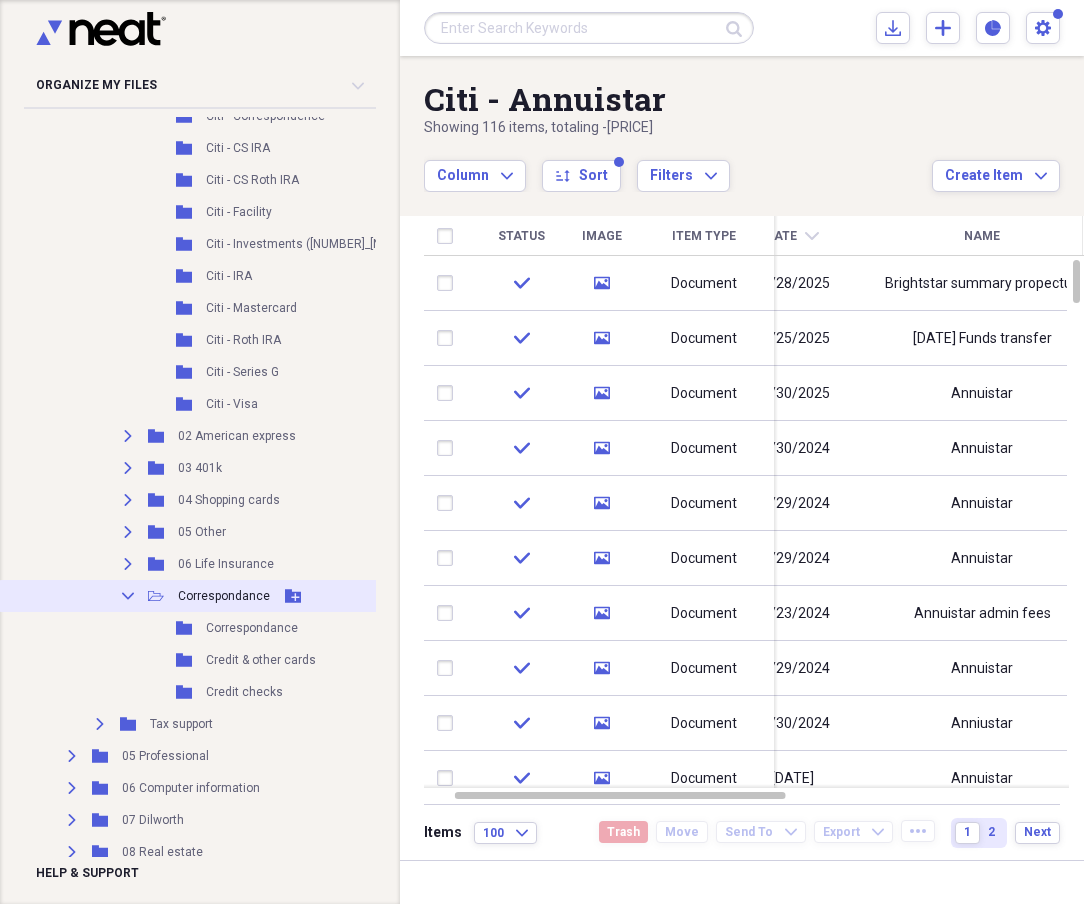 click on "Collapse" 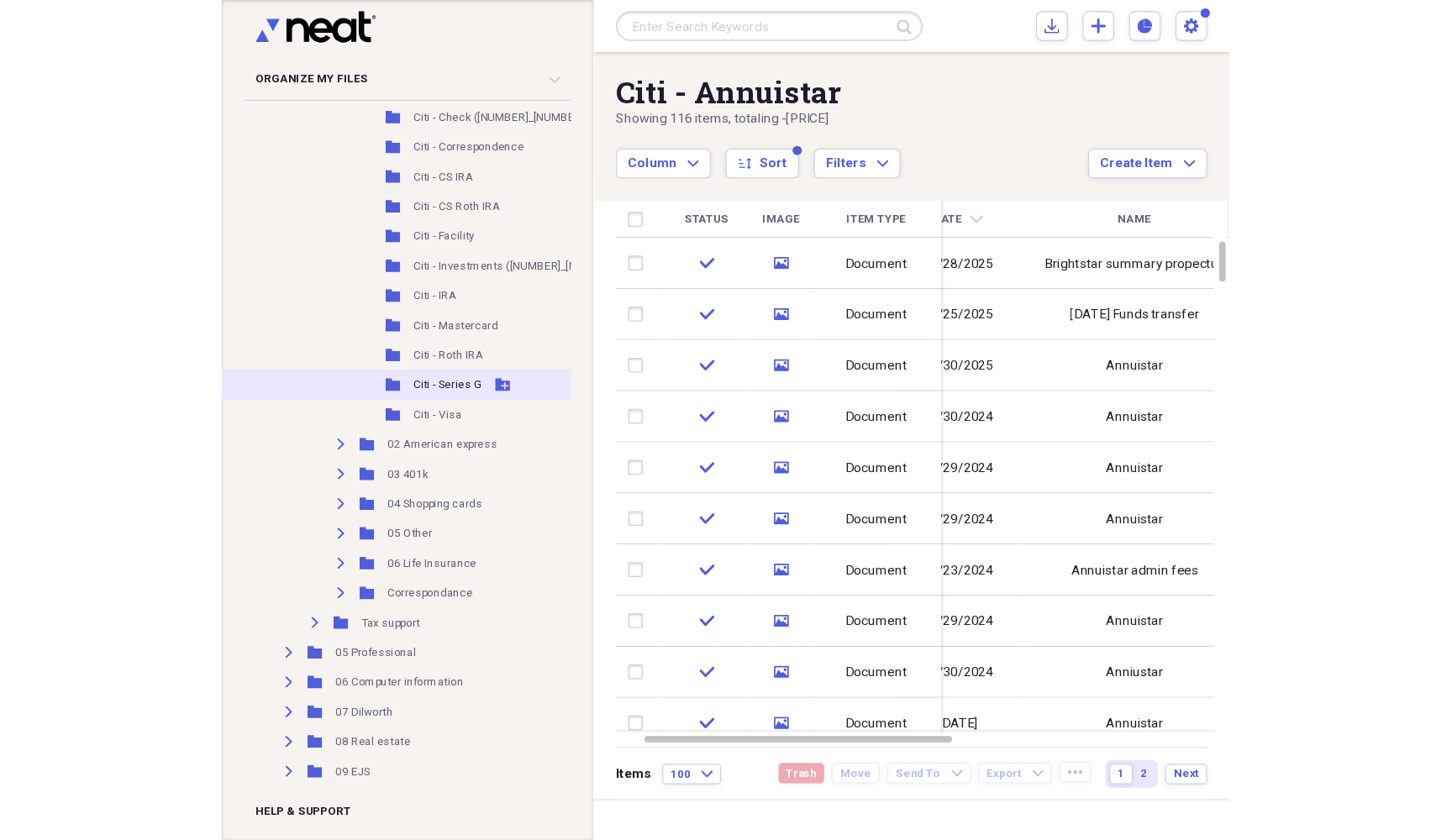 scroll, scrollTop: 566, scrollLeft: 0, axis: vertical 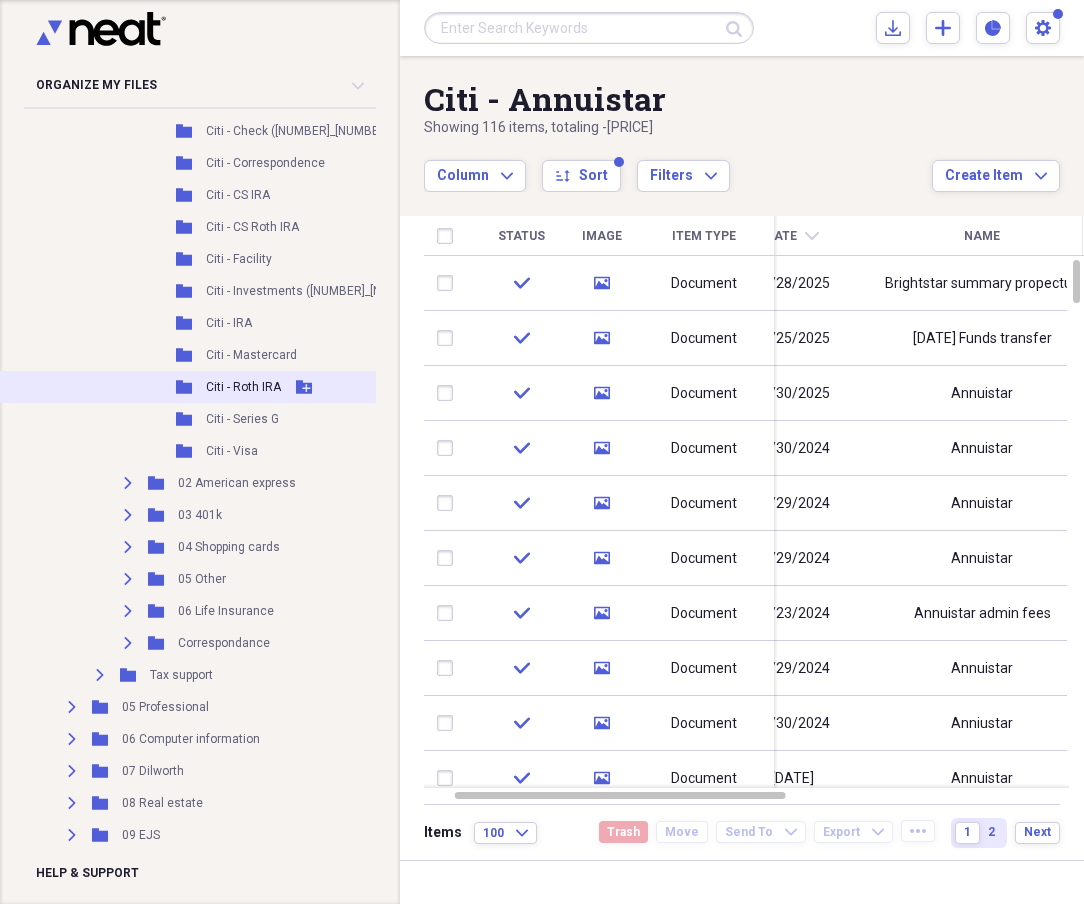 click on "Citi - Roth IRA" at bounding box center [243, 387] 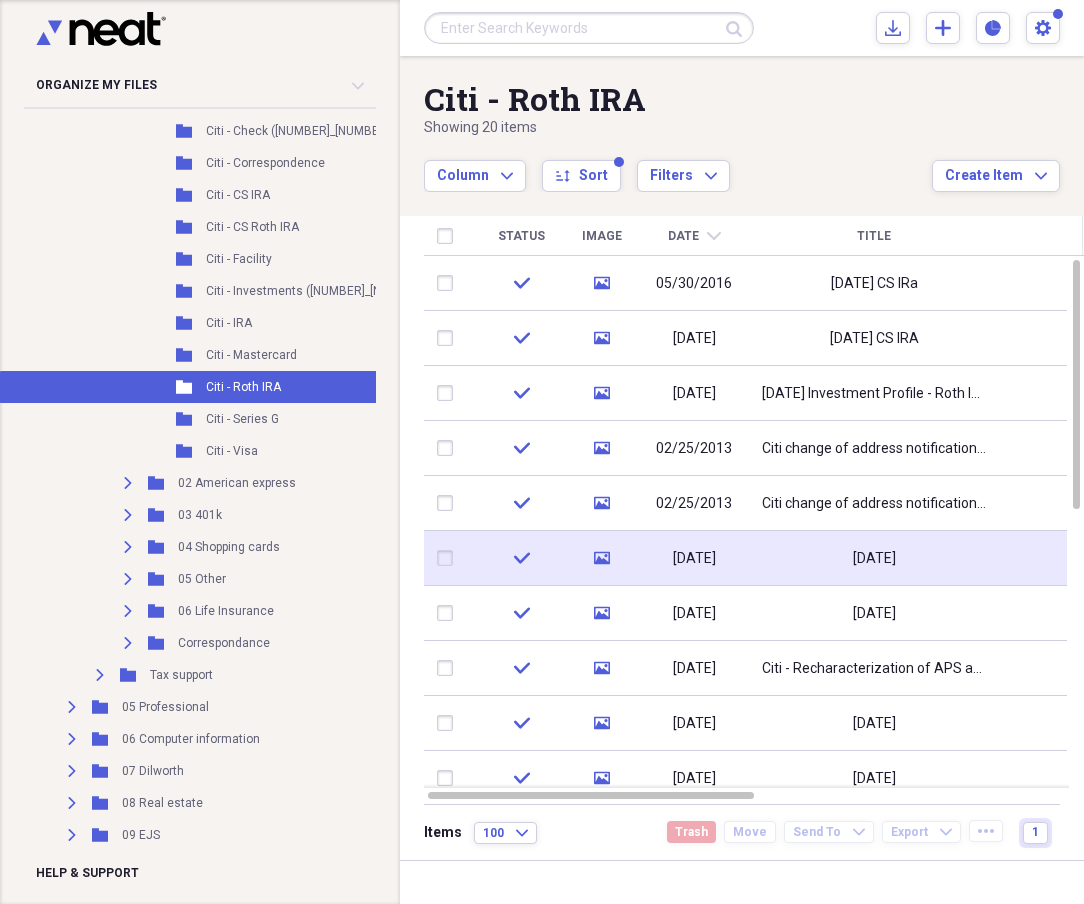 click on "12_12_31" at bounding box center (874, 558) 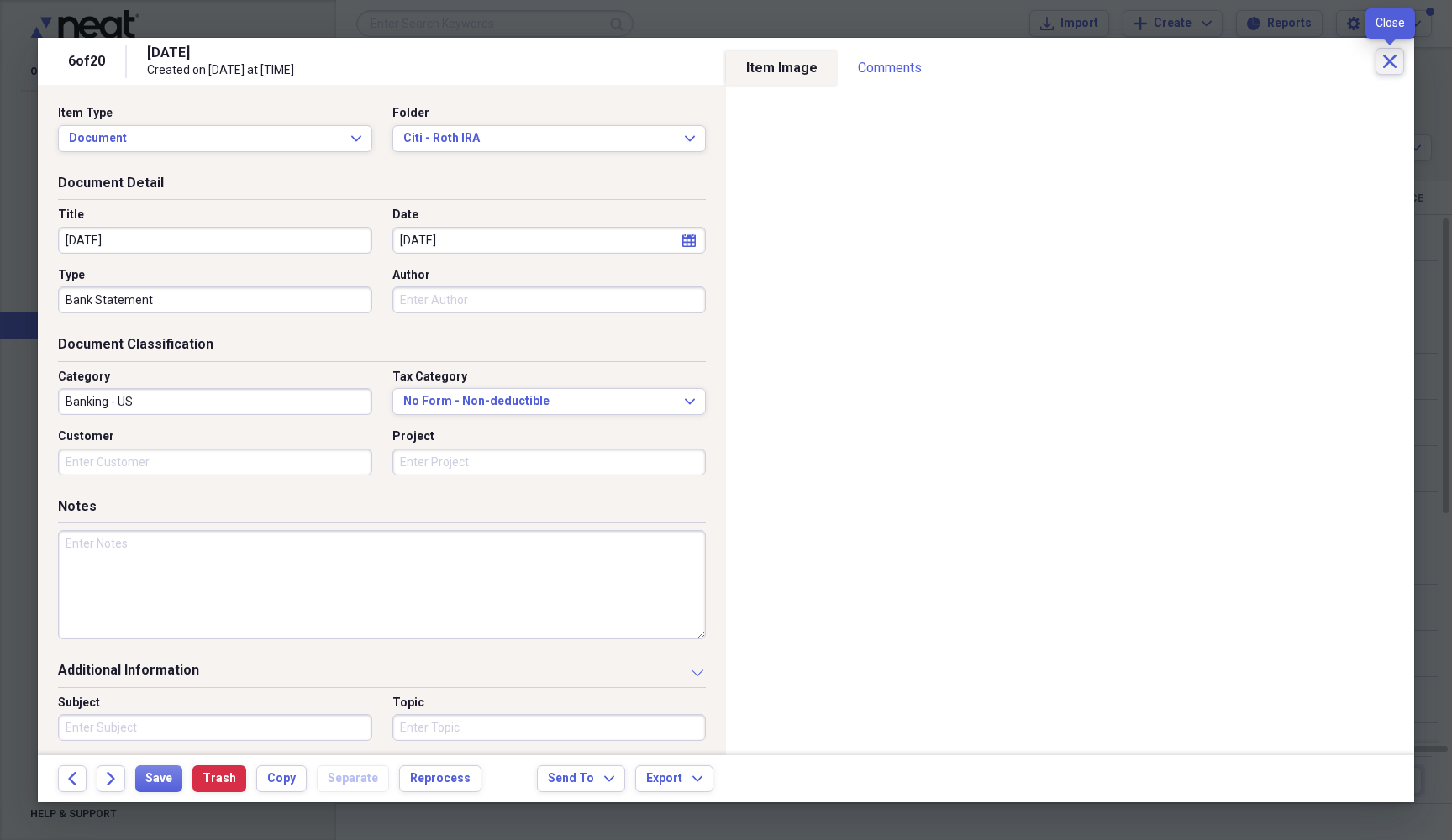 click on "Close" at bounding box center [1390, 61] 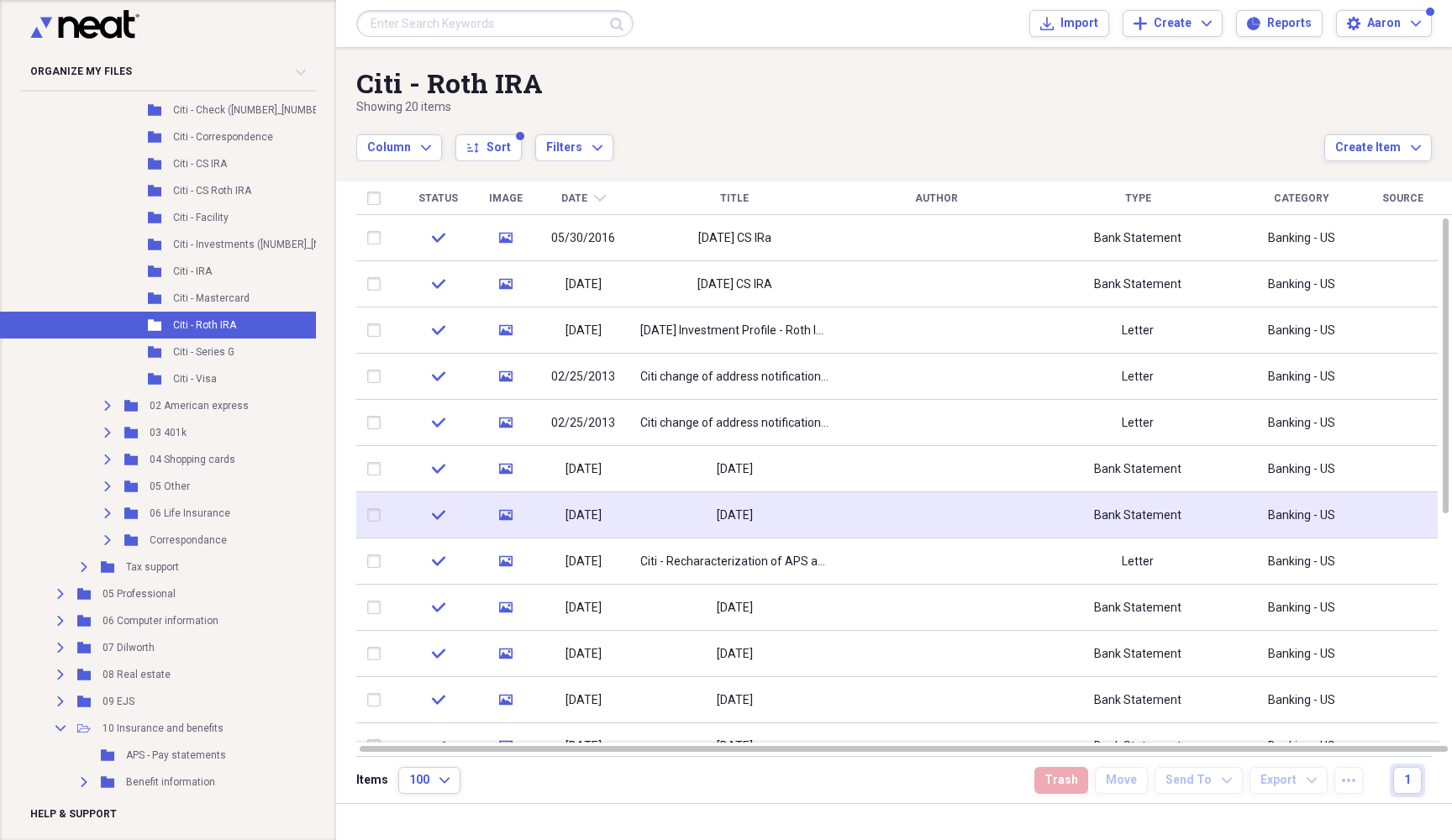 click at bounding box center (936, 515) 